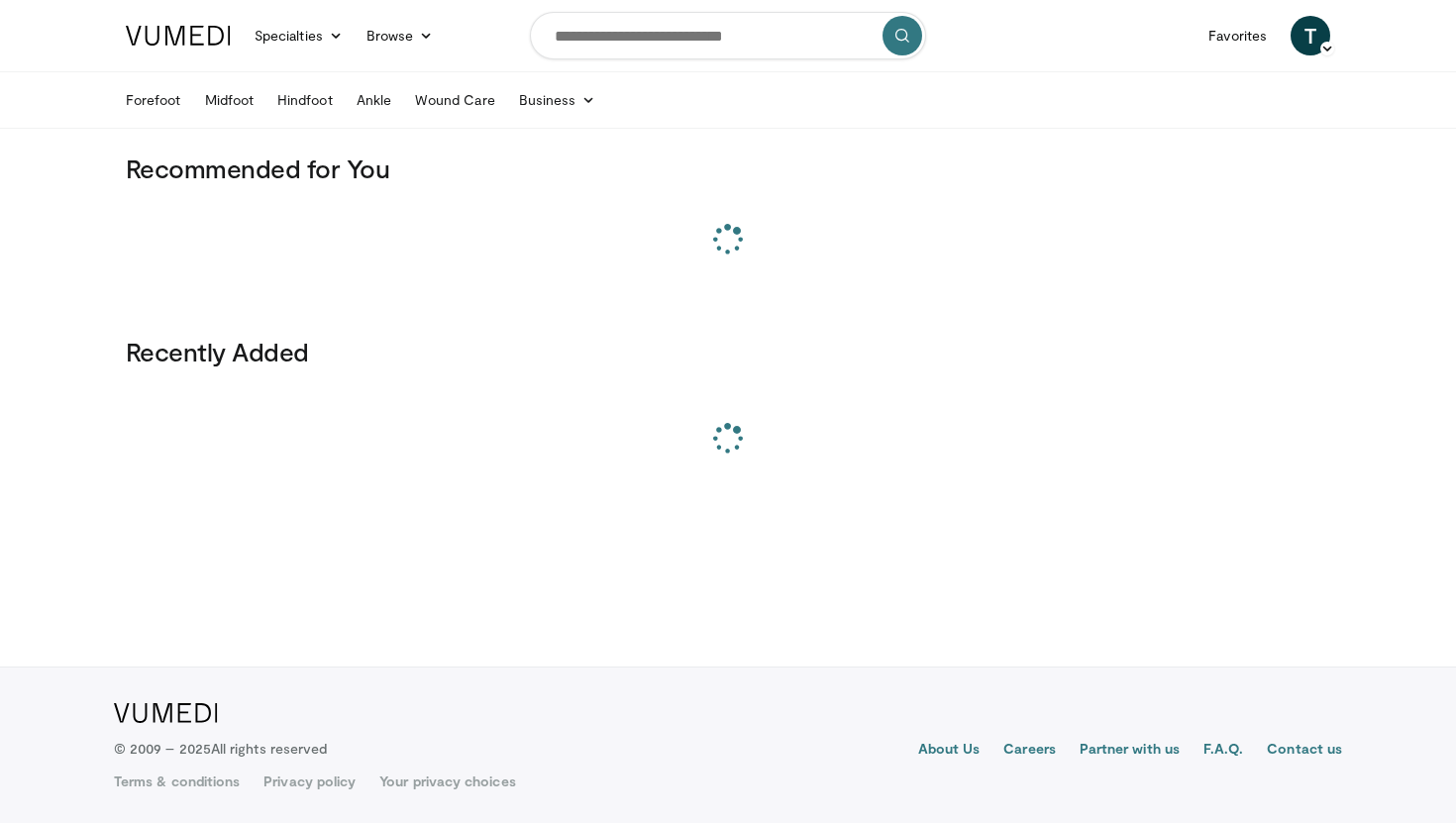 scroll, scrollTop: 0, scrollLeft: 0, axis: both 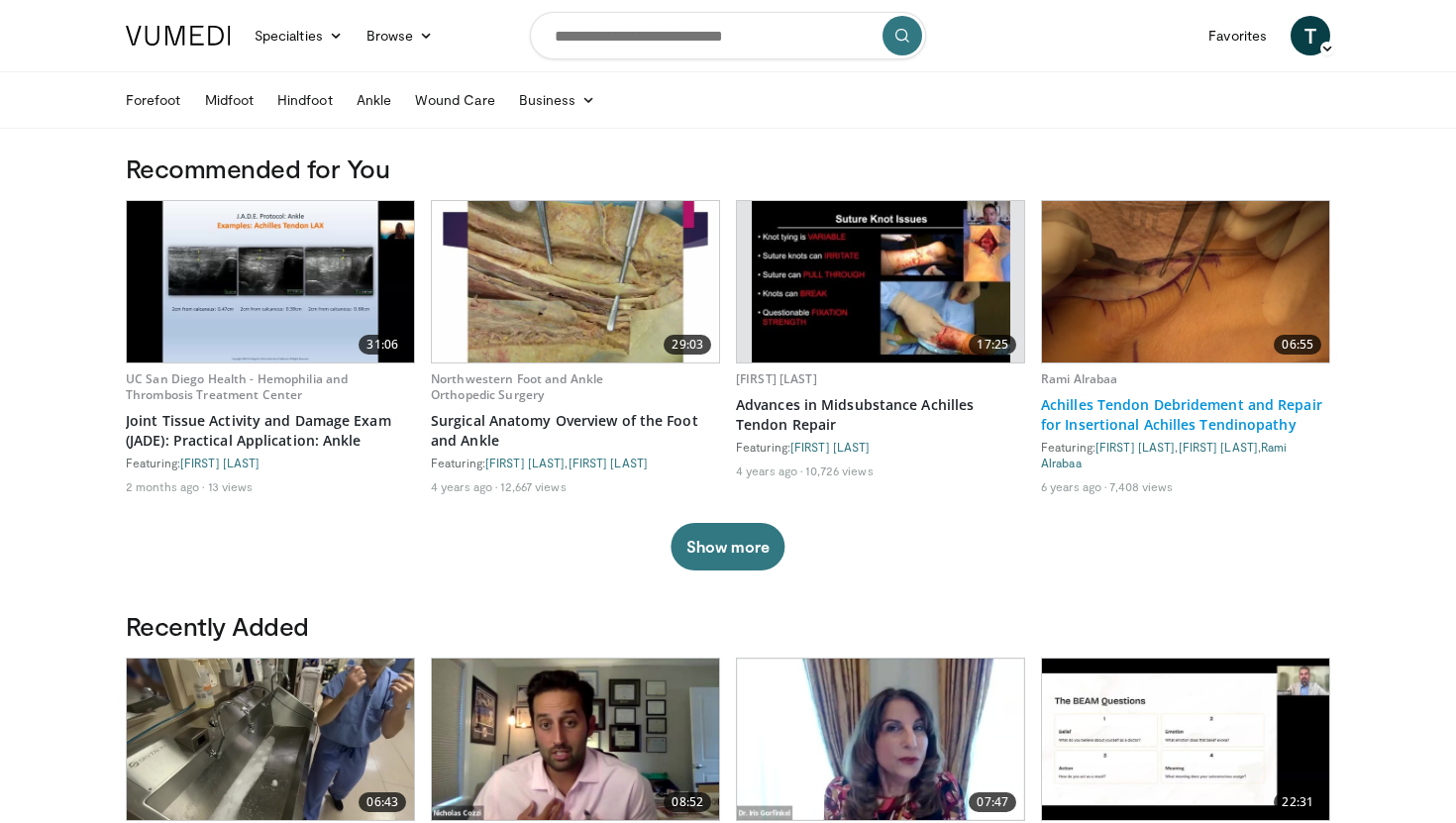 click on "Achilles Tendon Debridement and Repair for Insertional Achilles Tendinopathy" at bounding box center (1186, 415) 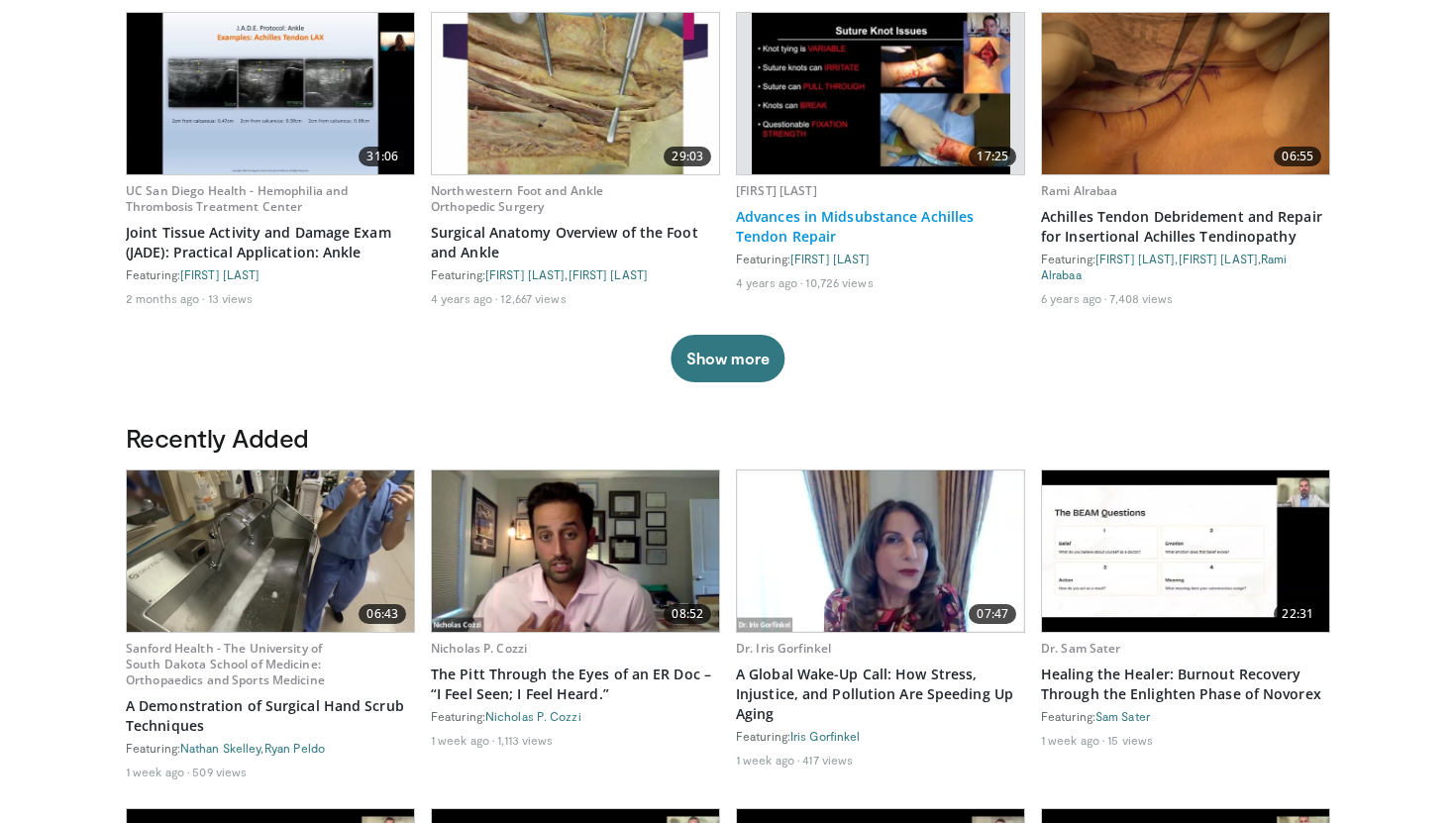 scroll, scrollTop: 0, scrollLeft: 0, axis: both 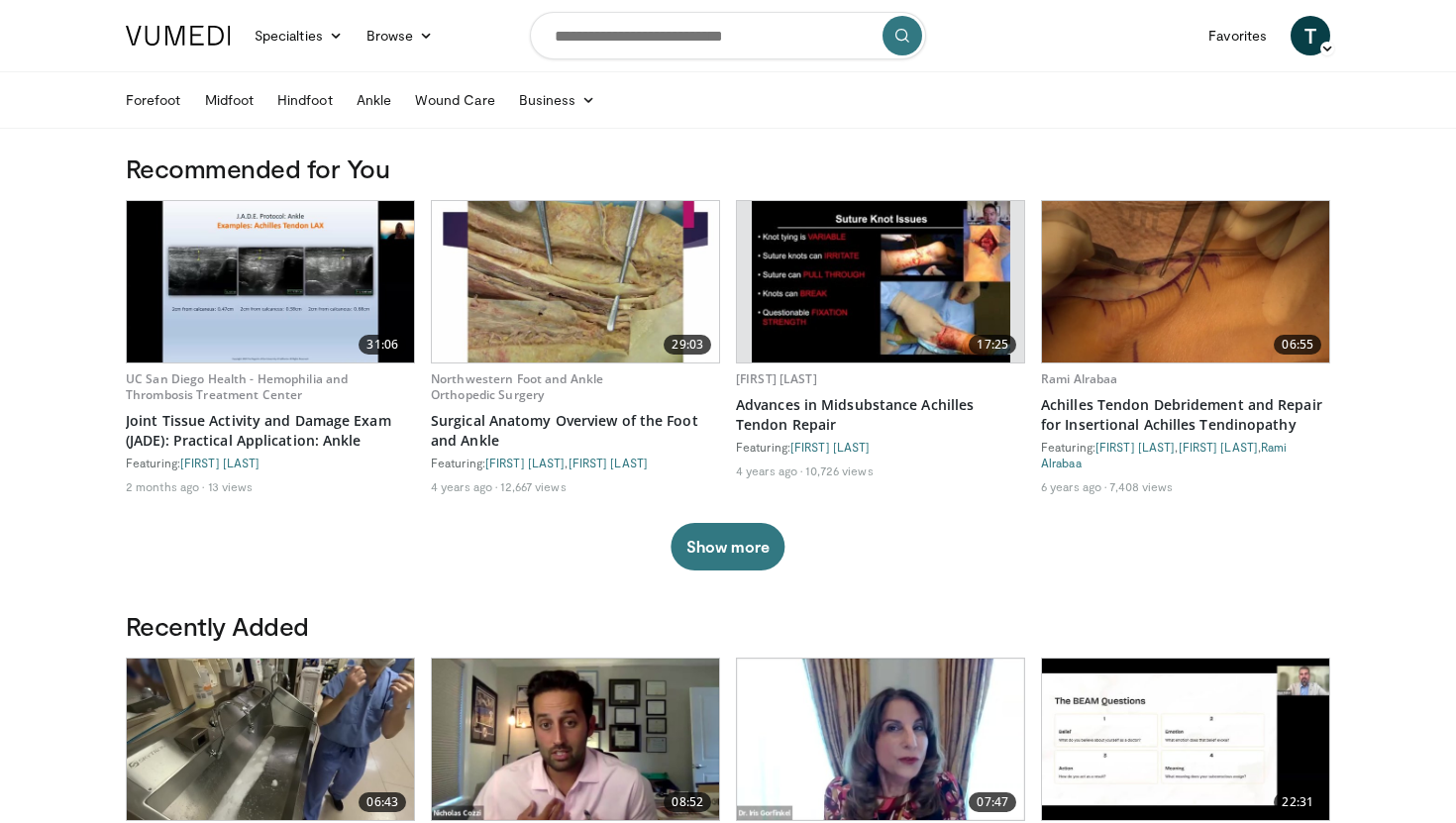 click at bounding box center (728, 36) 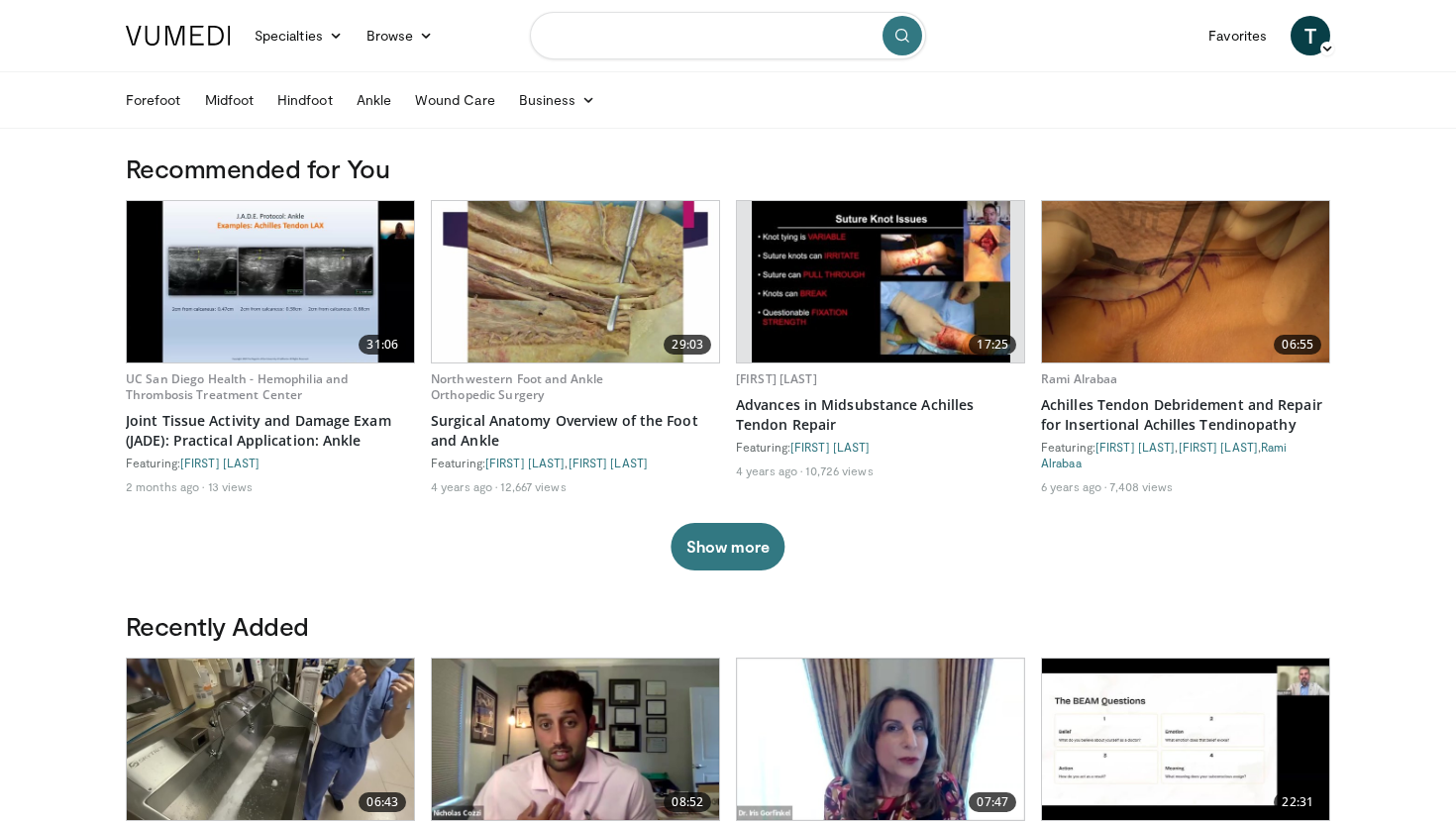 click at bounding box center [728, 36] 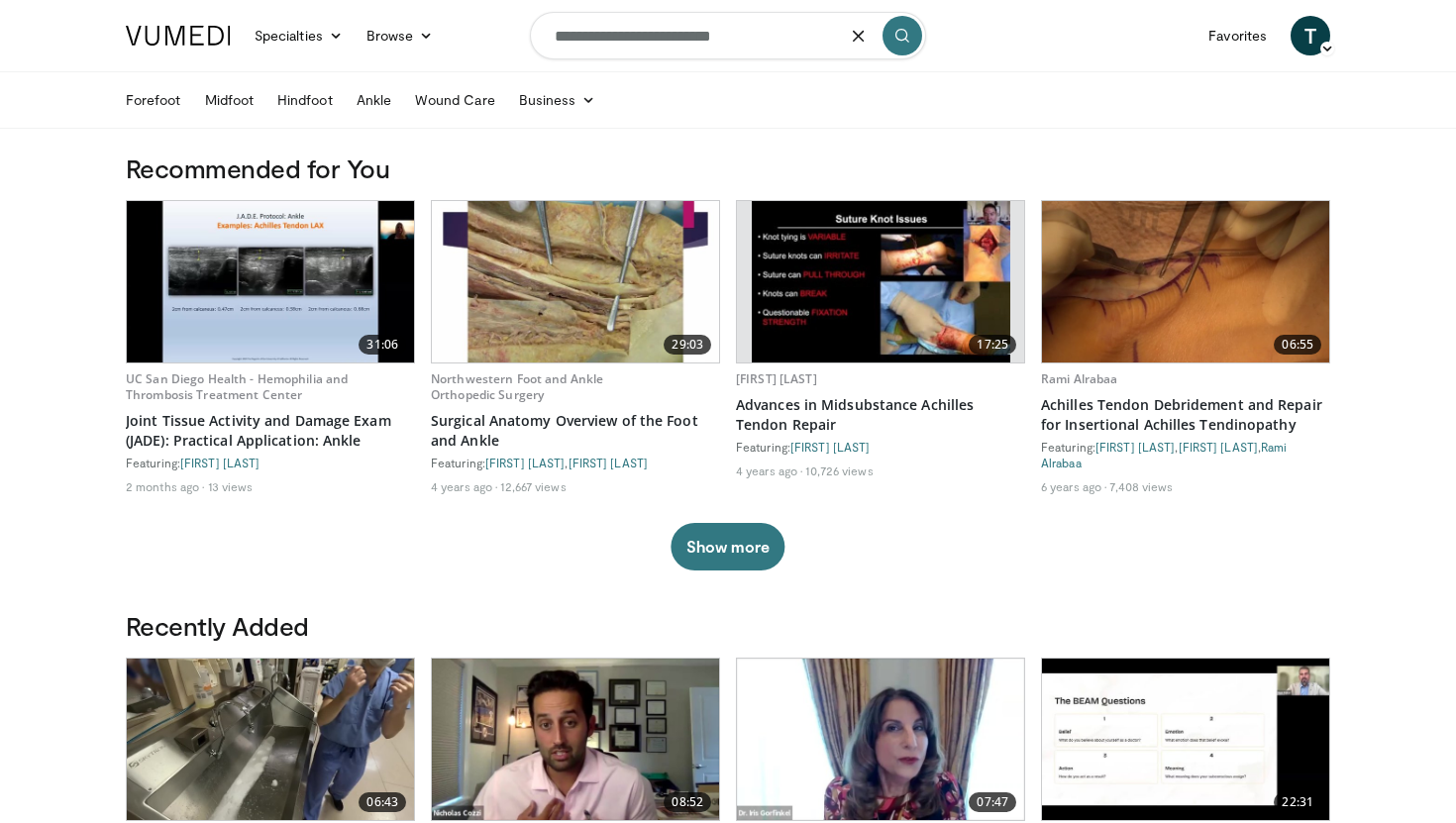 type on "**********" 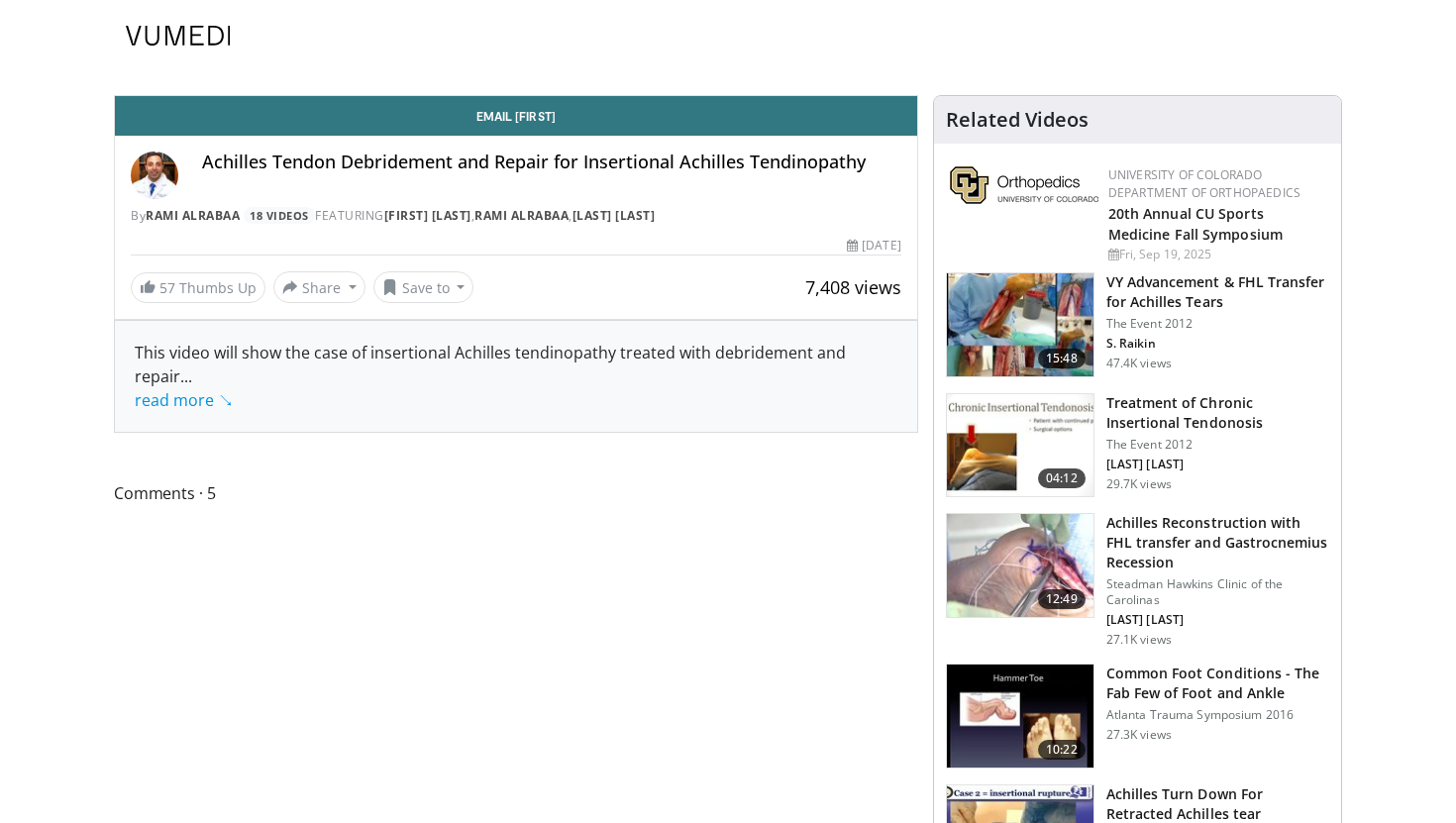 scroll, scrollTop: 0, scrollLeft: 0, axis: both 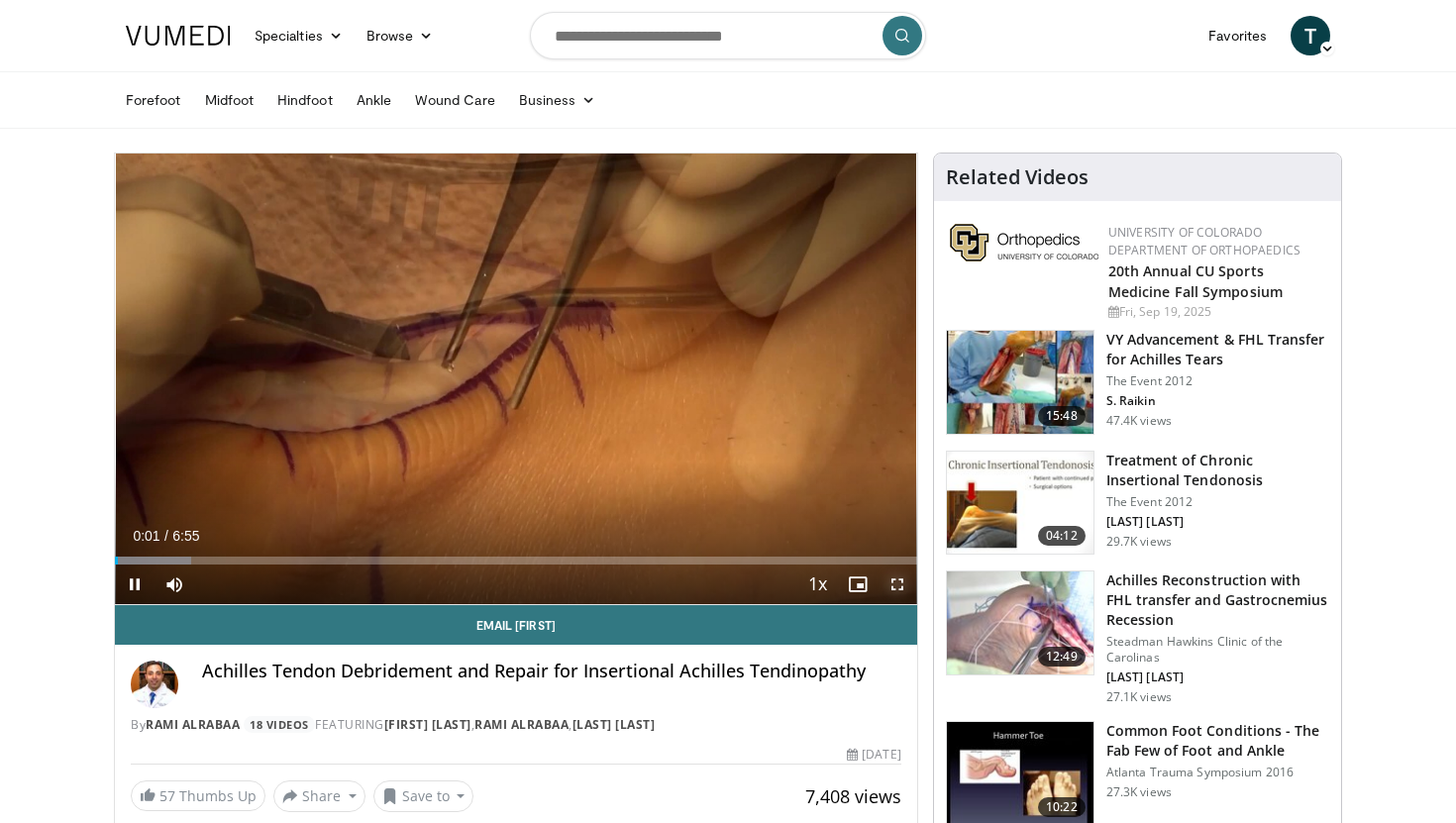 click at bounding box center [897, 584] 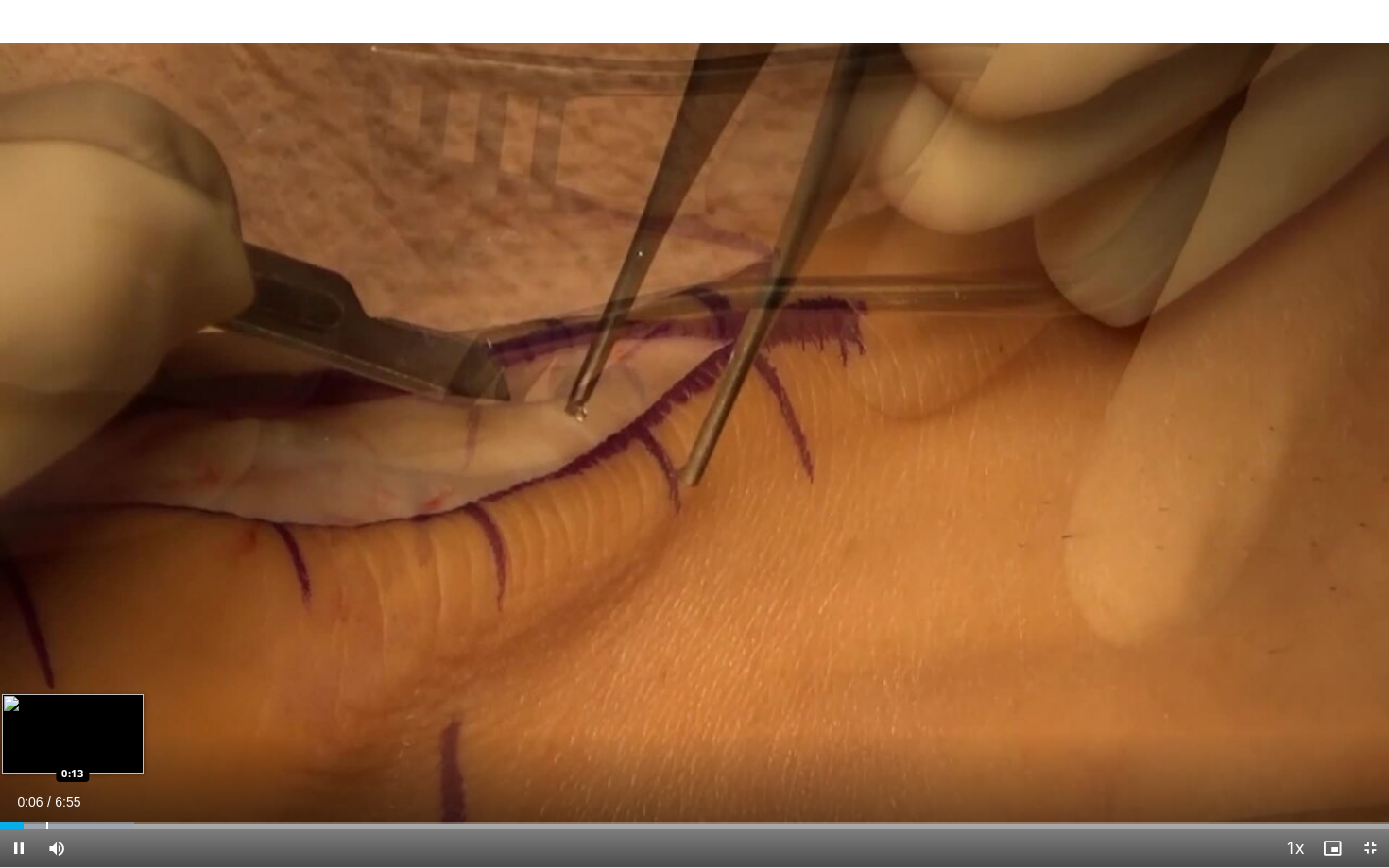 click at bounding box center [47, 825] 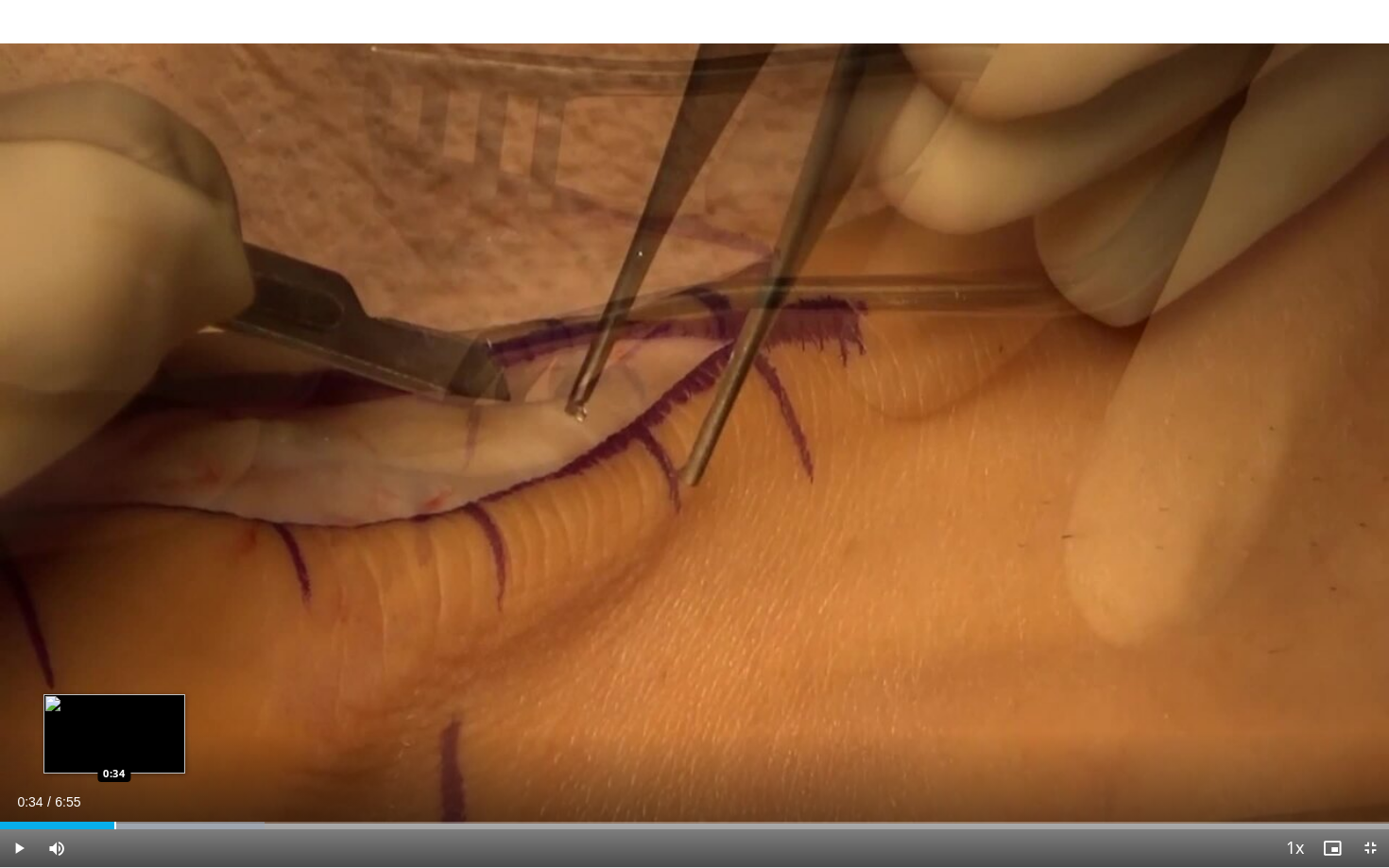 click at bounding box center [115, 825] 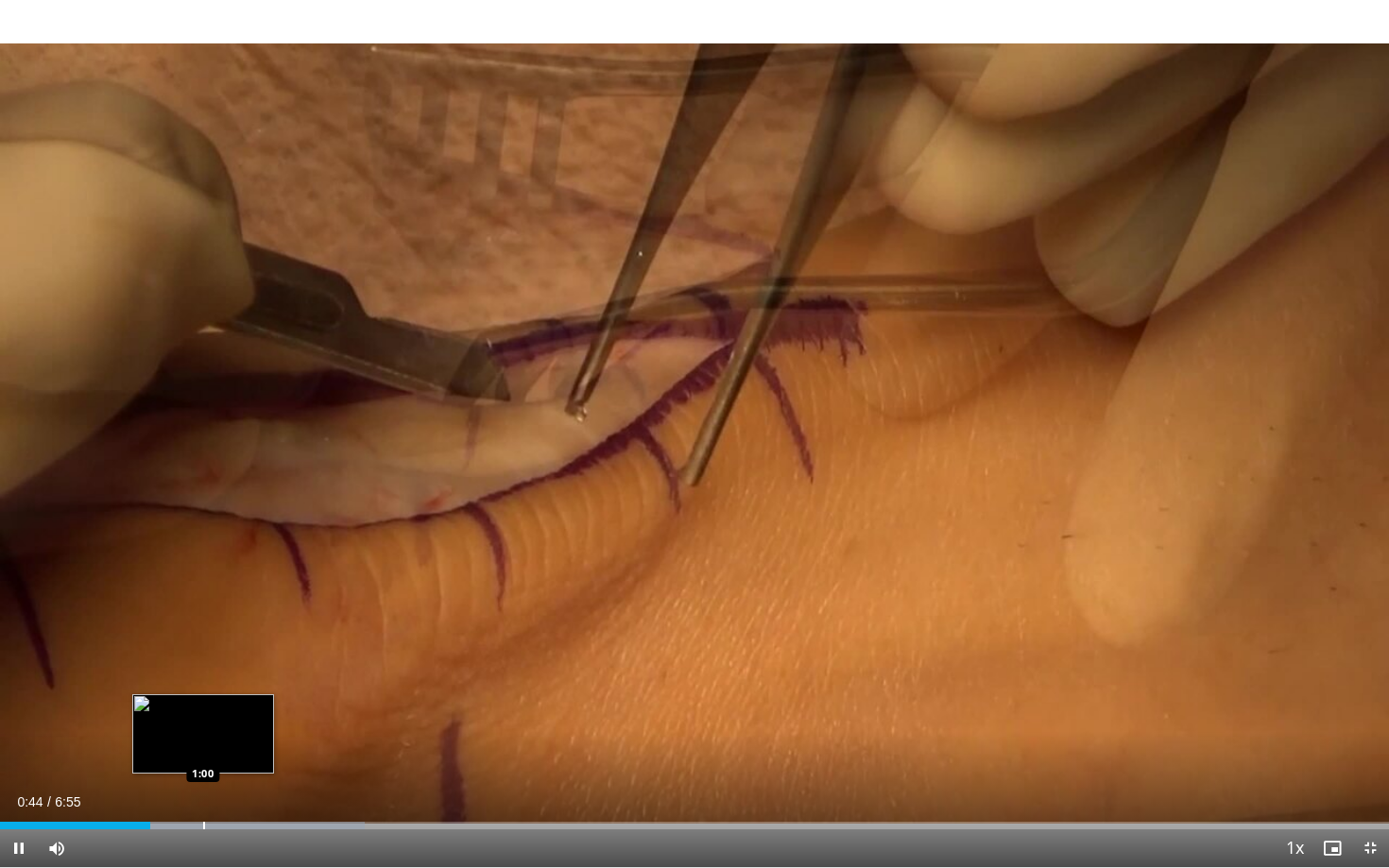click at bounding box center [204, 825] 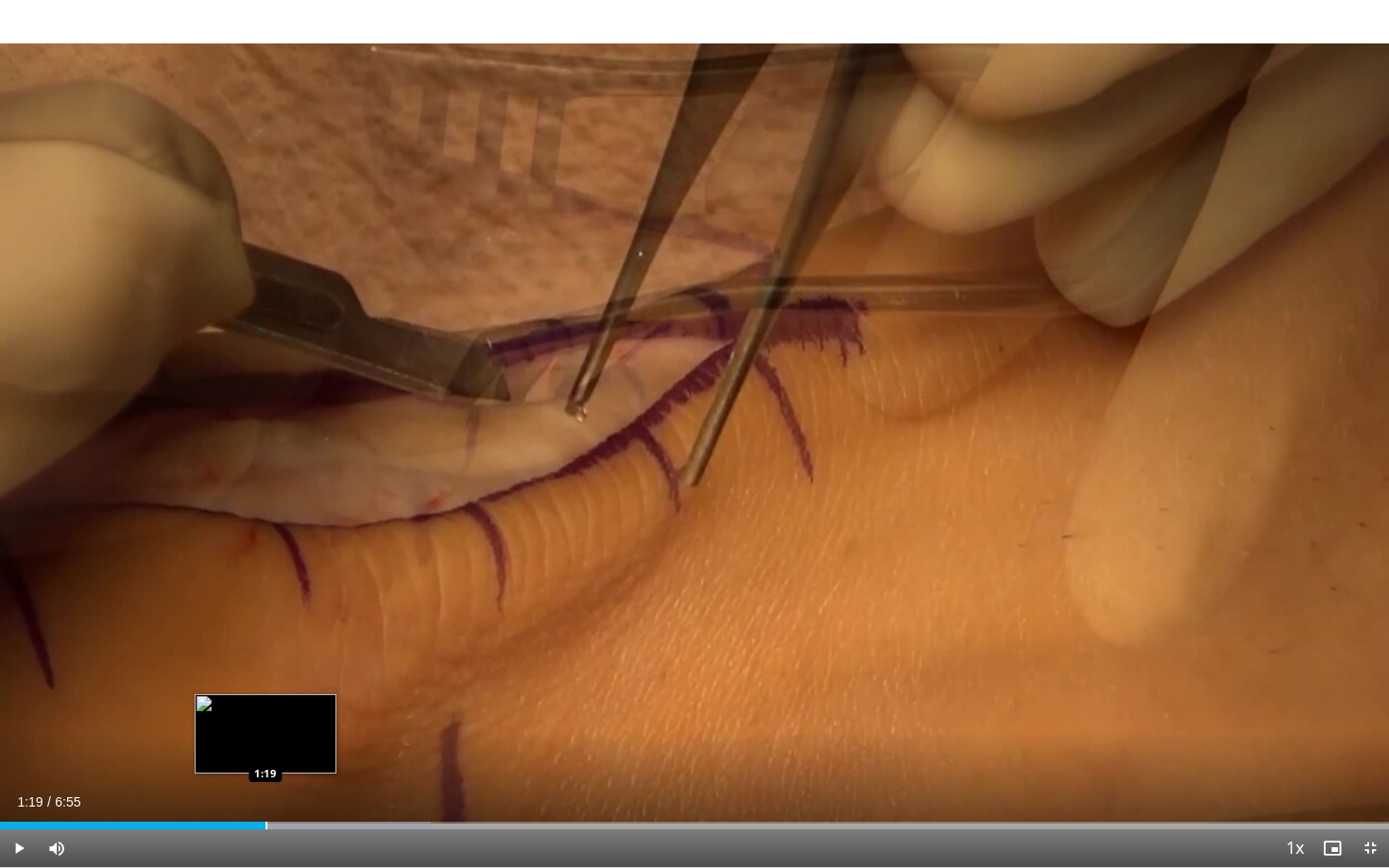 click at bounding box center [266, 825] 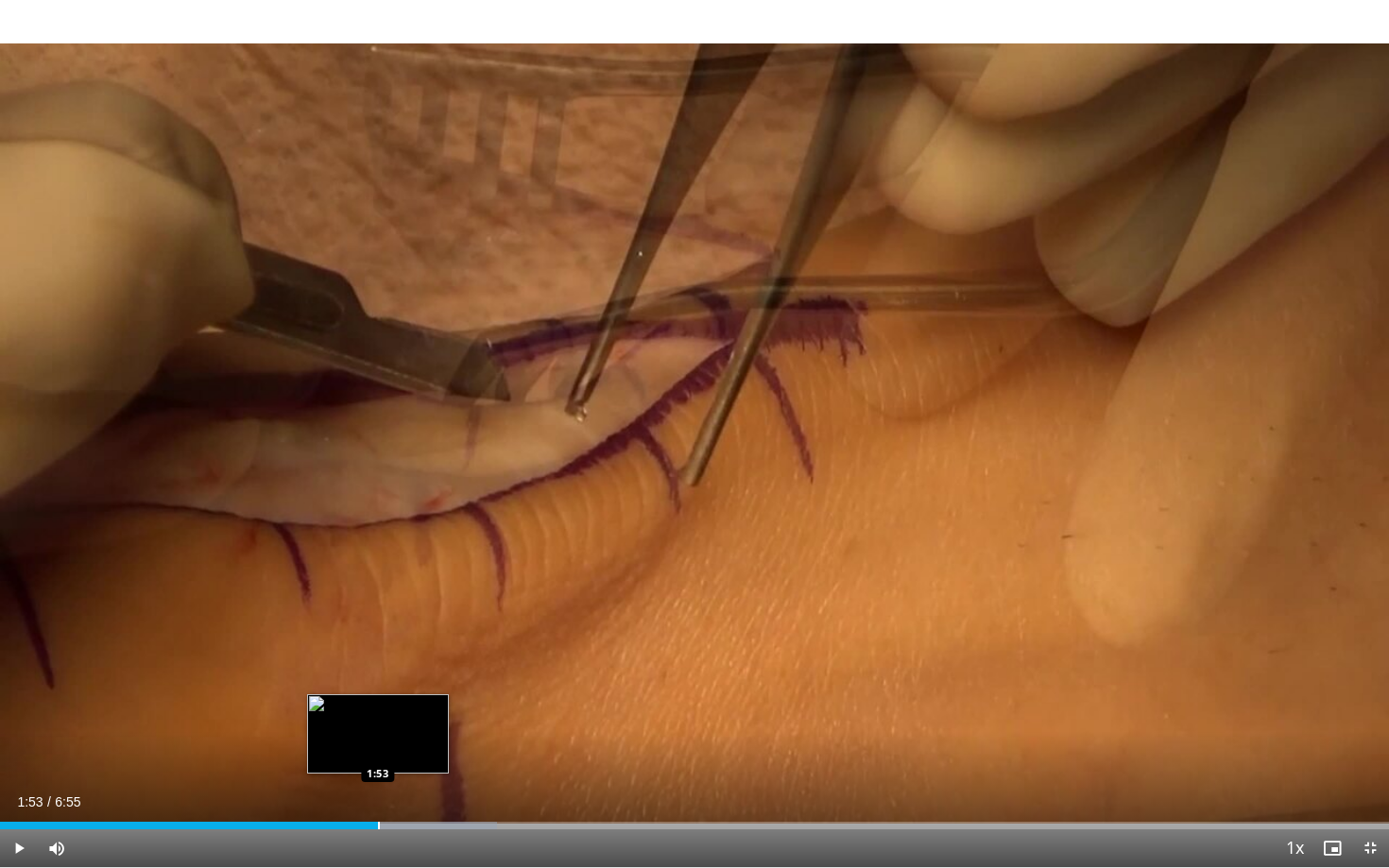 click on "Loaded :  35.79% 1:53 1:53" at bounding box center [694, 820] 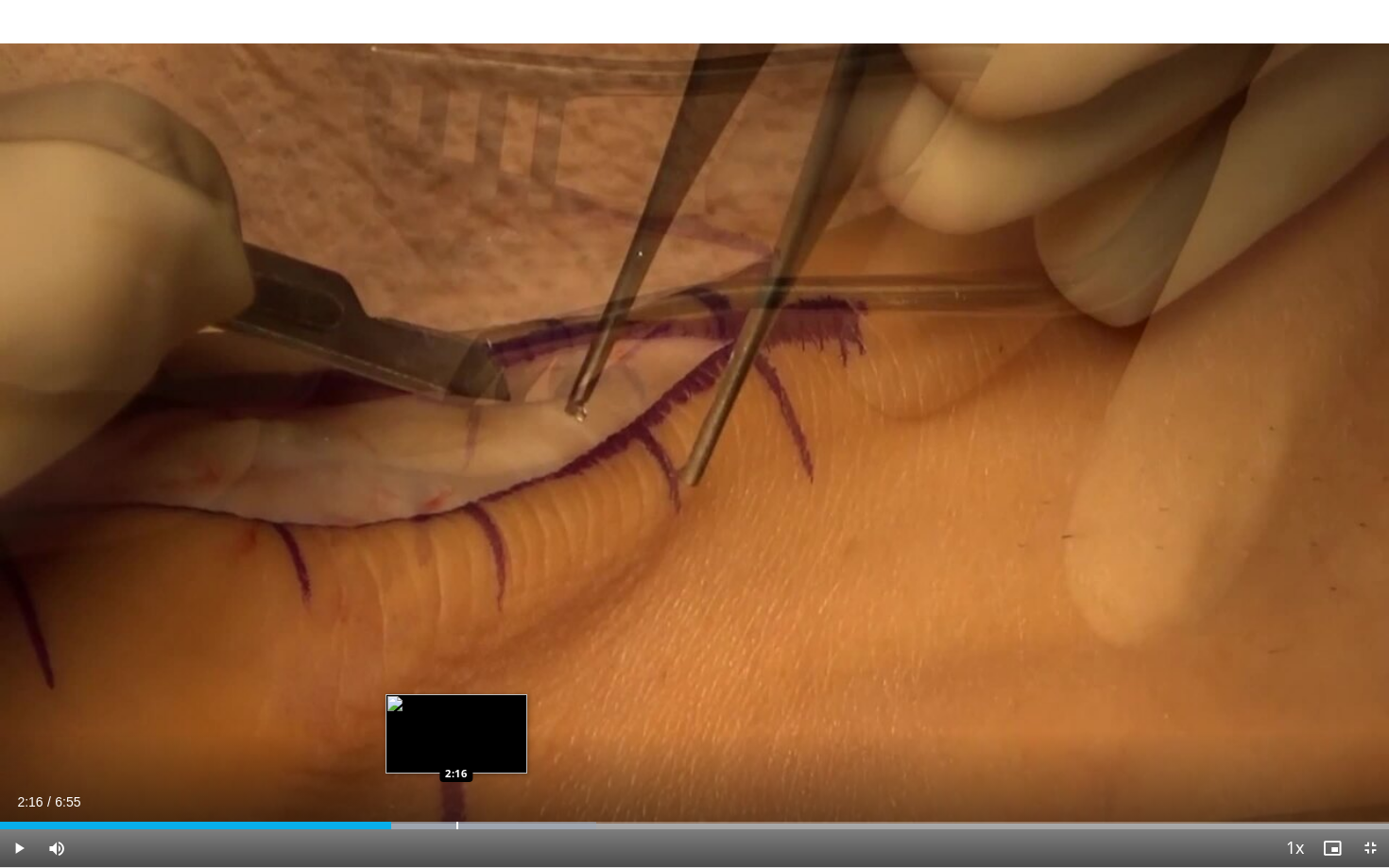 click at bounding box center (457, 825) 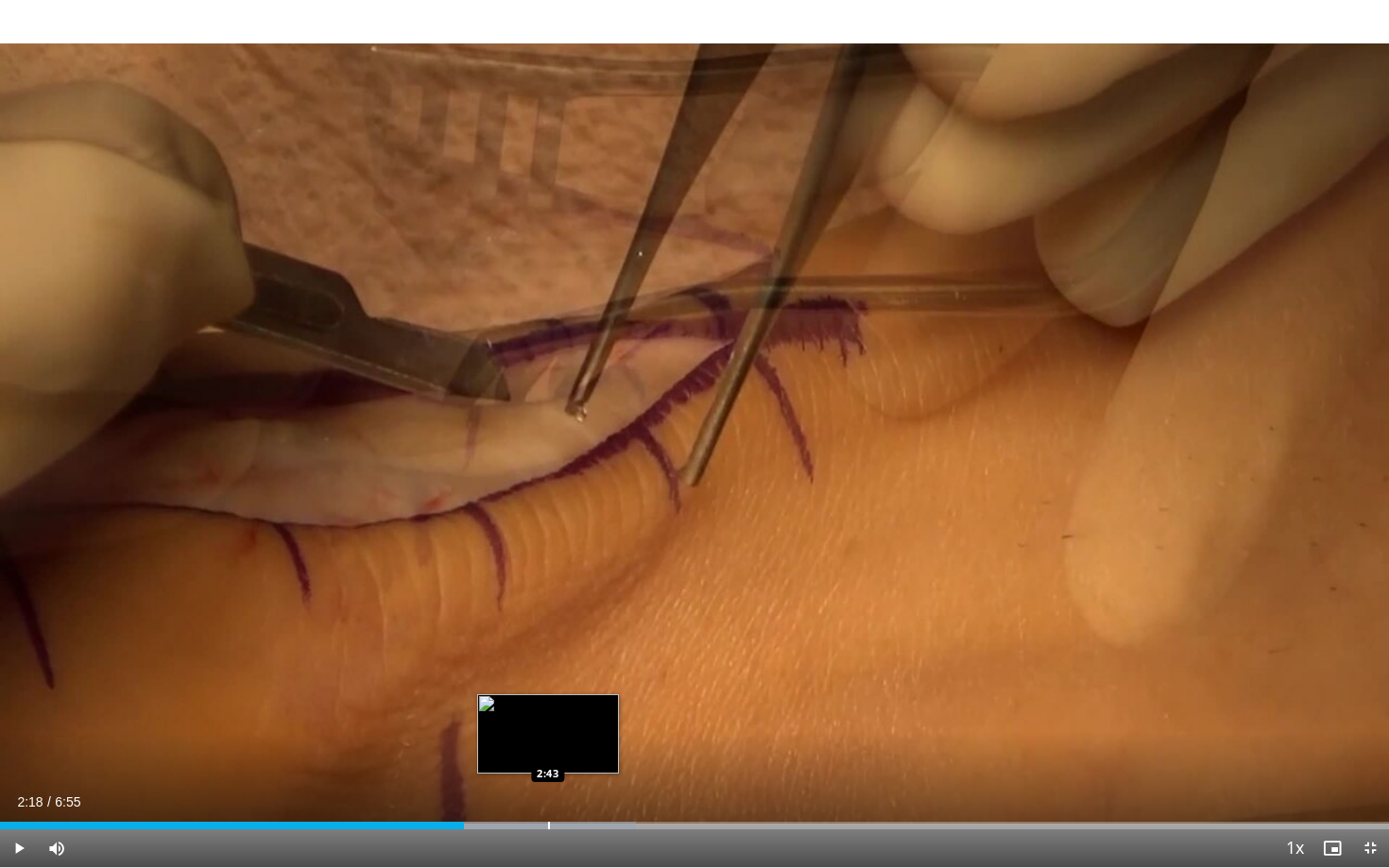 click on "Loaded :  45.77% 2:18 2:43" at bounding box center [694, 820] 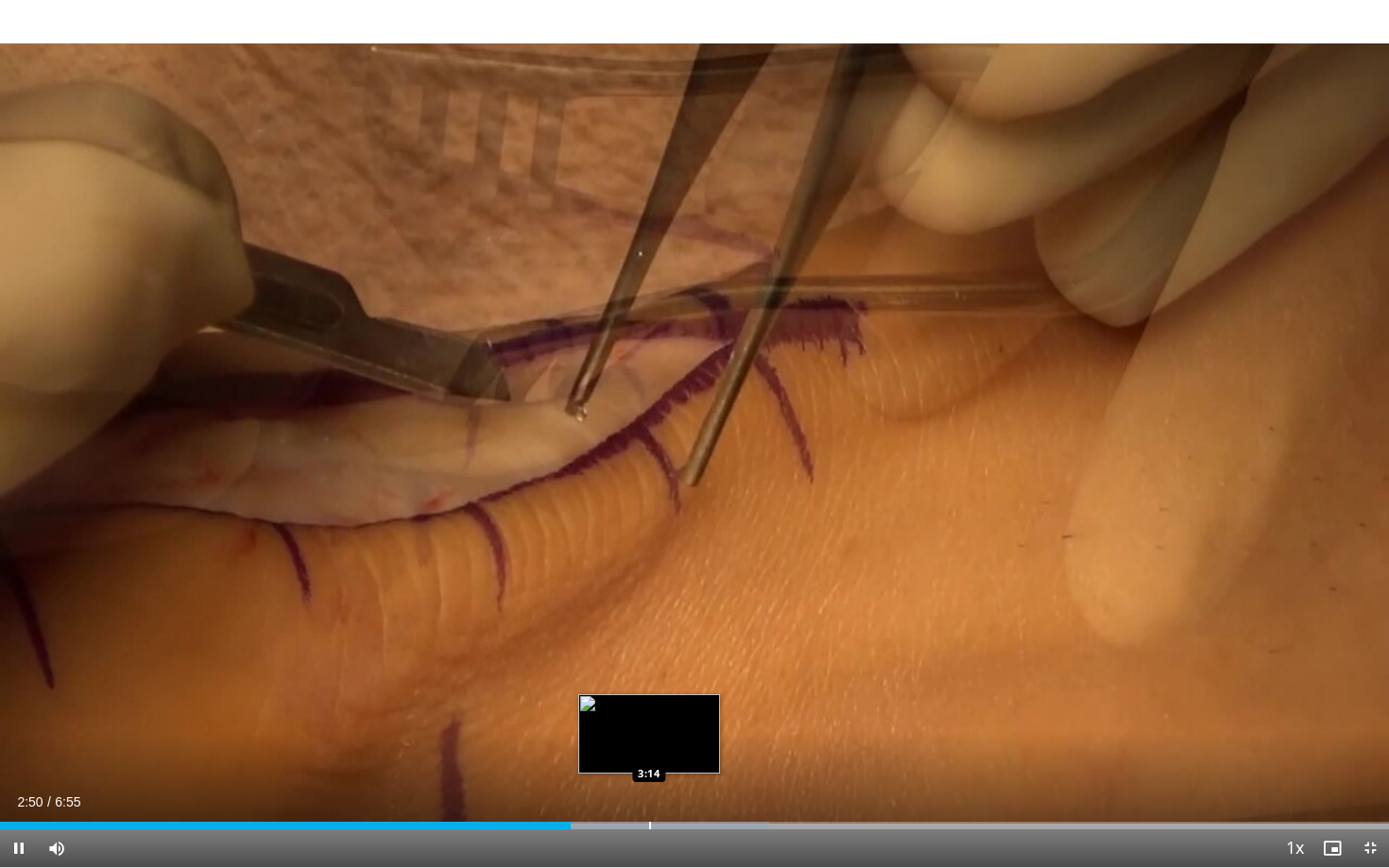 click on "Loaded :  55.40% 2:50 3:14" at bounding box center [694, 820] 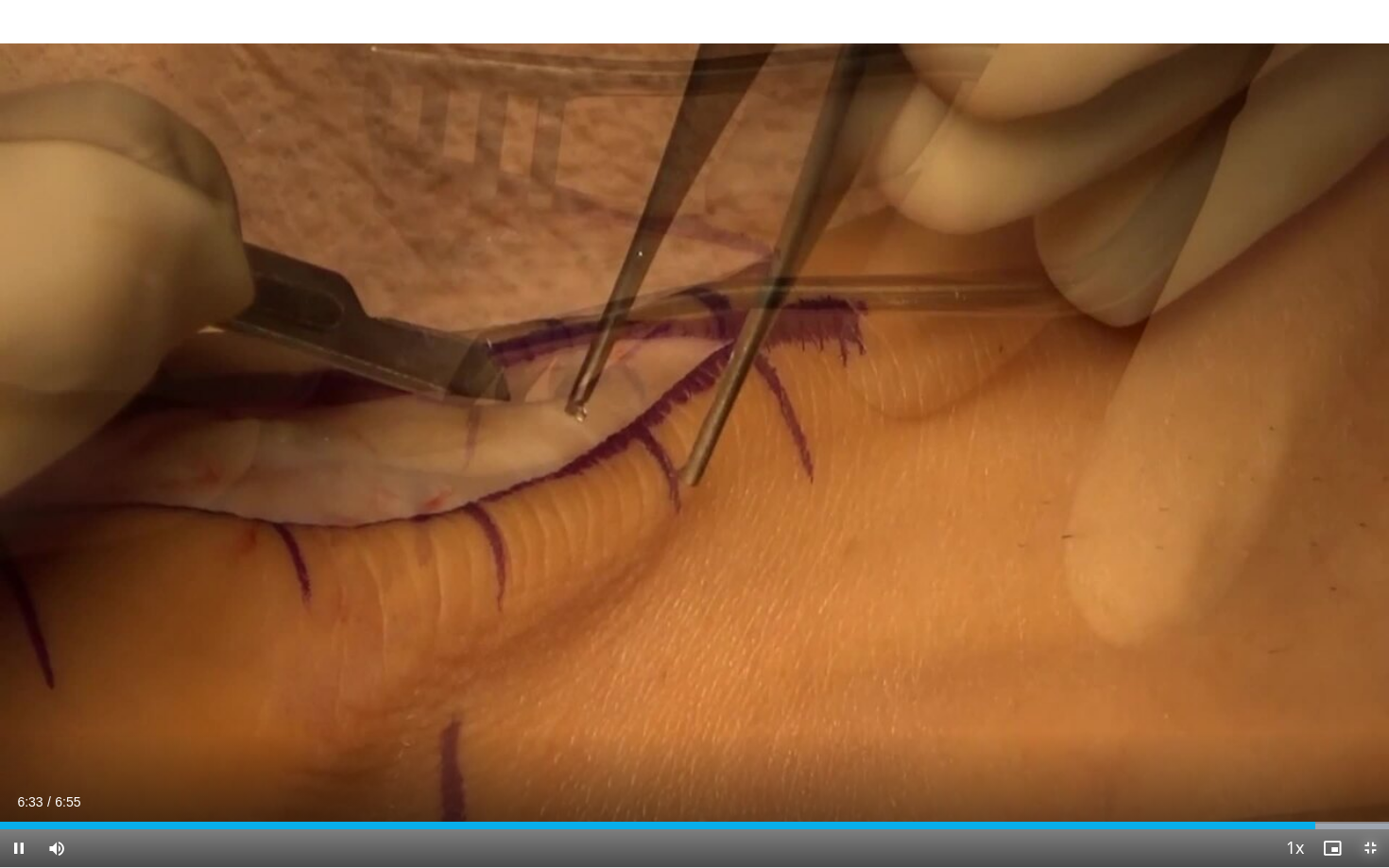 click at bounding box center (1370, 848) 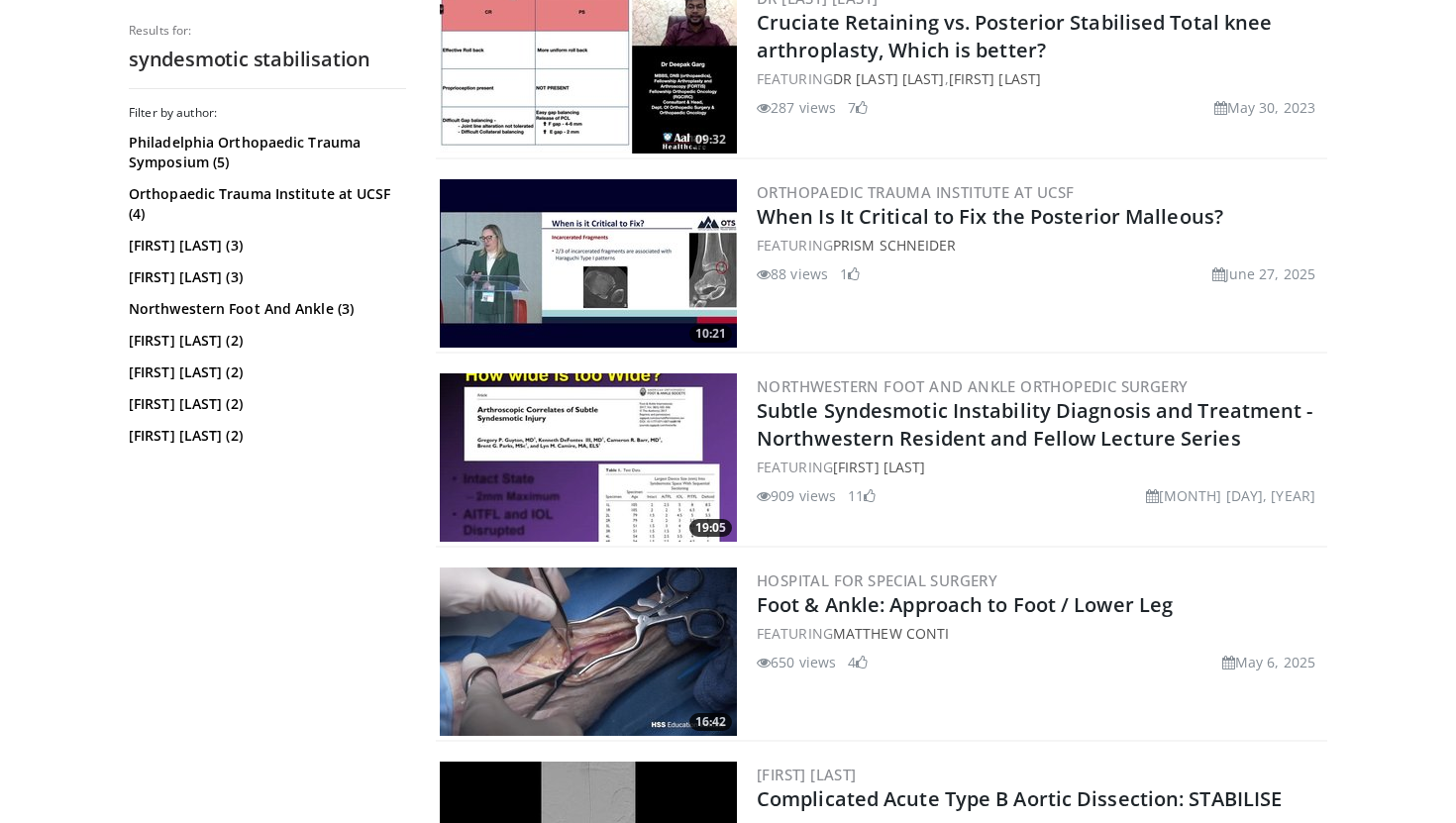 scroll, scrollTop: 0, scrollLeft: 0, axis: both 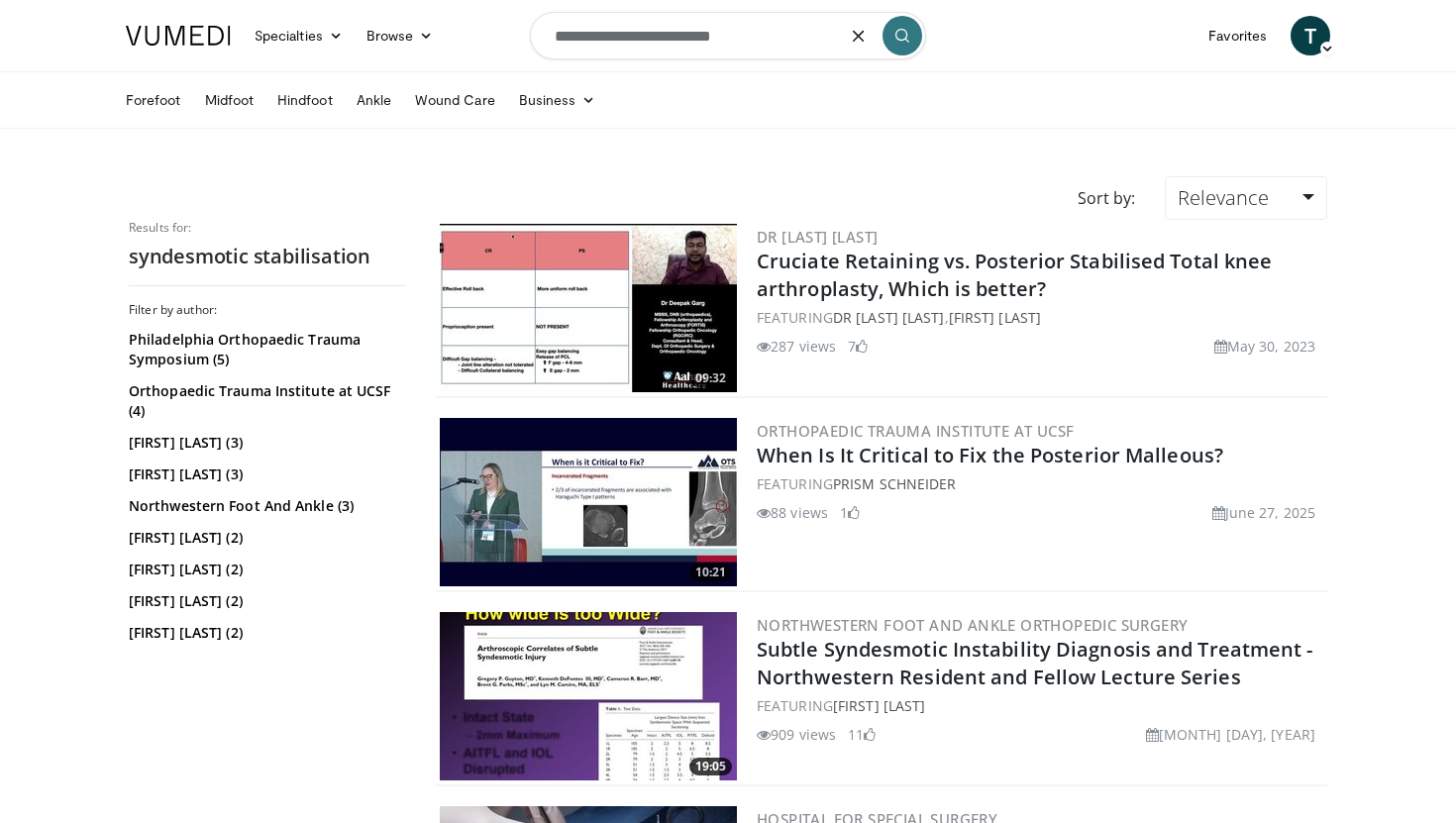 click on "**********" at bounding box center (728, 36) 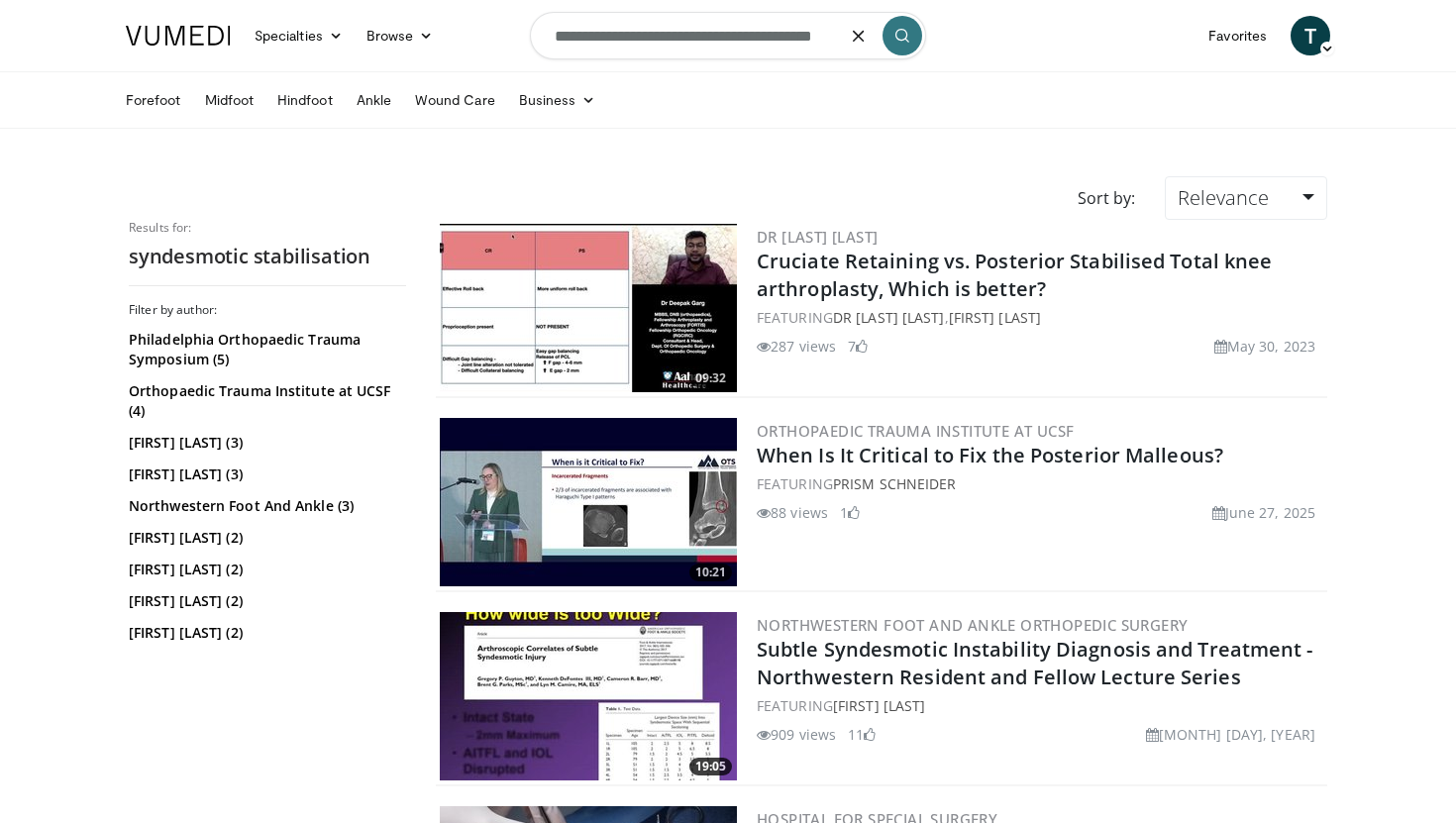 scroll, scrollTop: 0, scrollLeft: 13, axis: horizontal 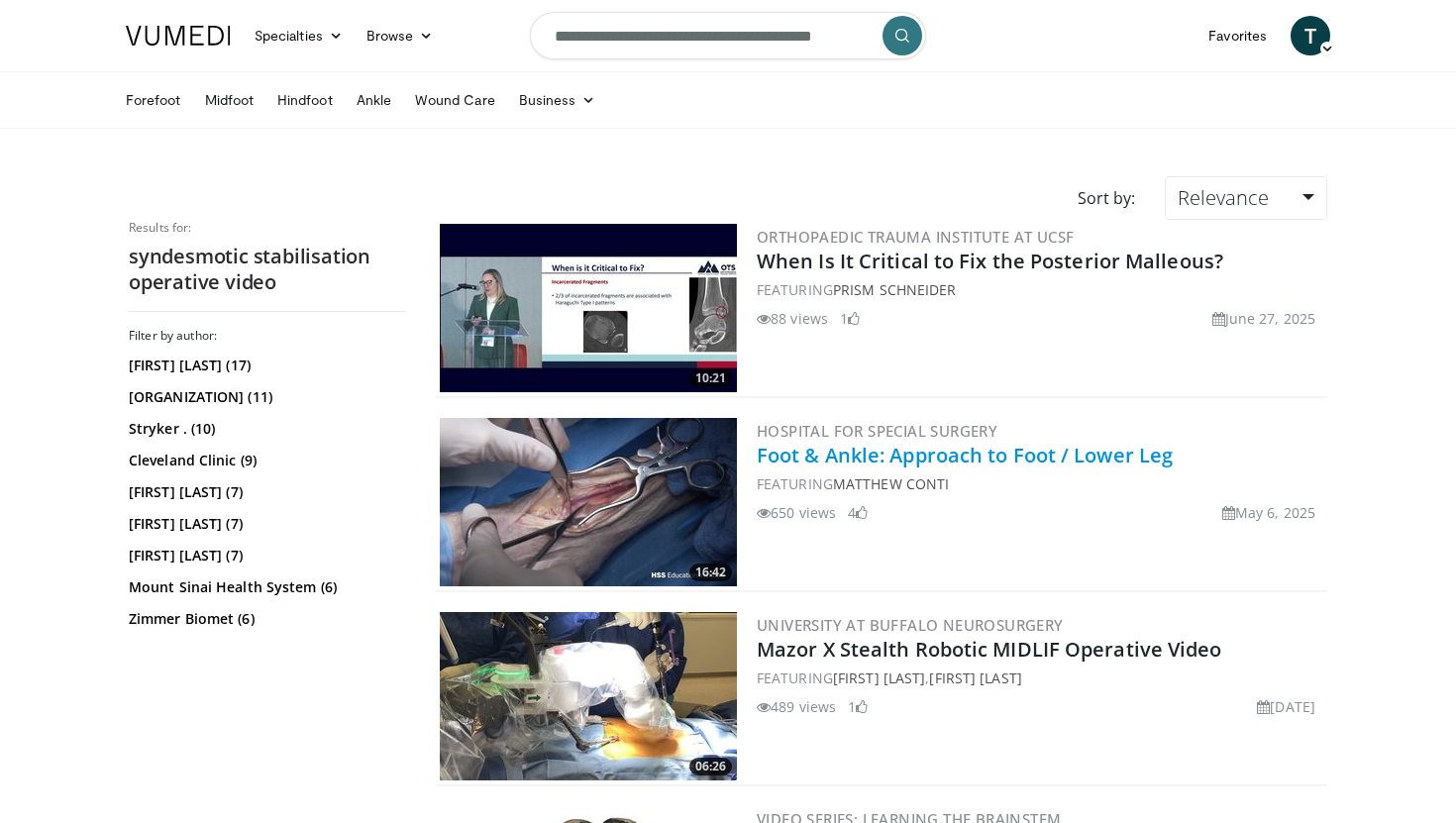 click on "Foot & Ankle: Approach to Foot / Lower Leg" at bounding box center [965, 455] 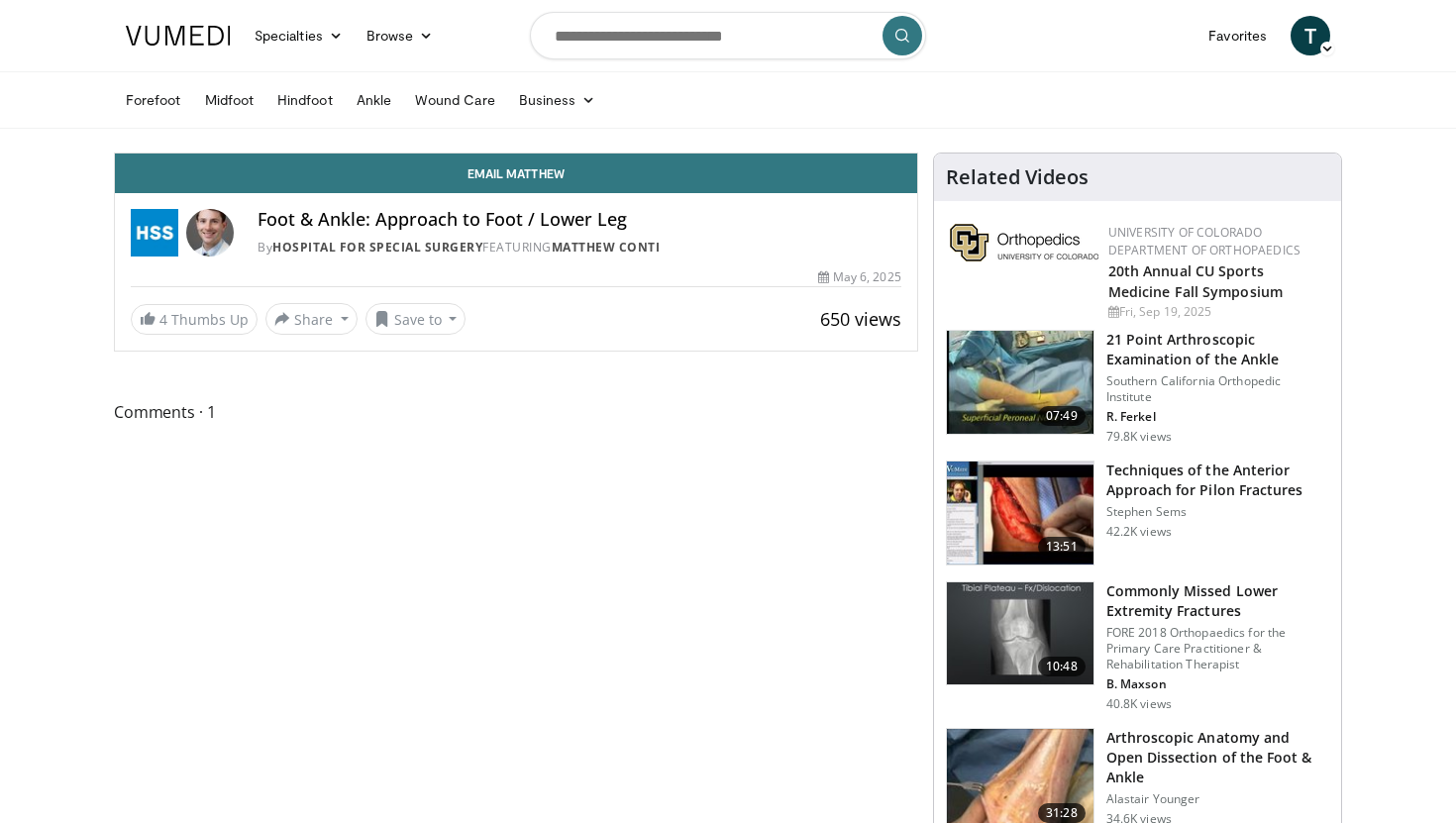 scroll, scrollTop: 0, scrollLeft: 0, axis: both 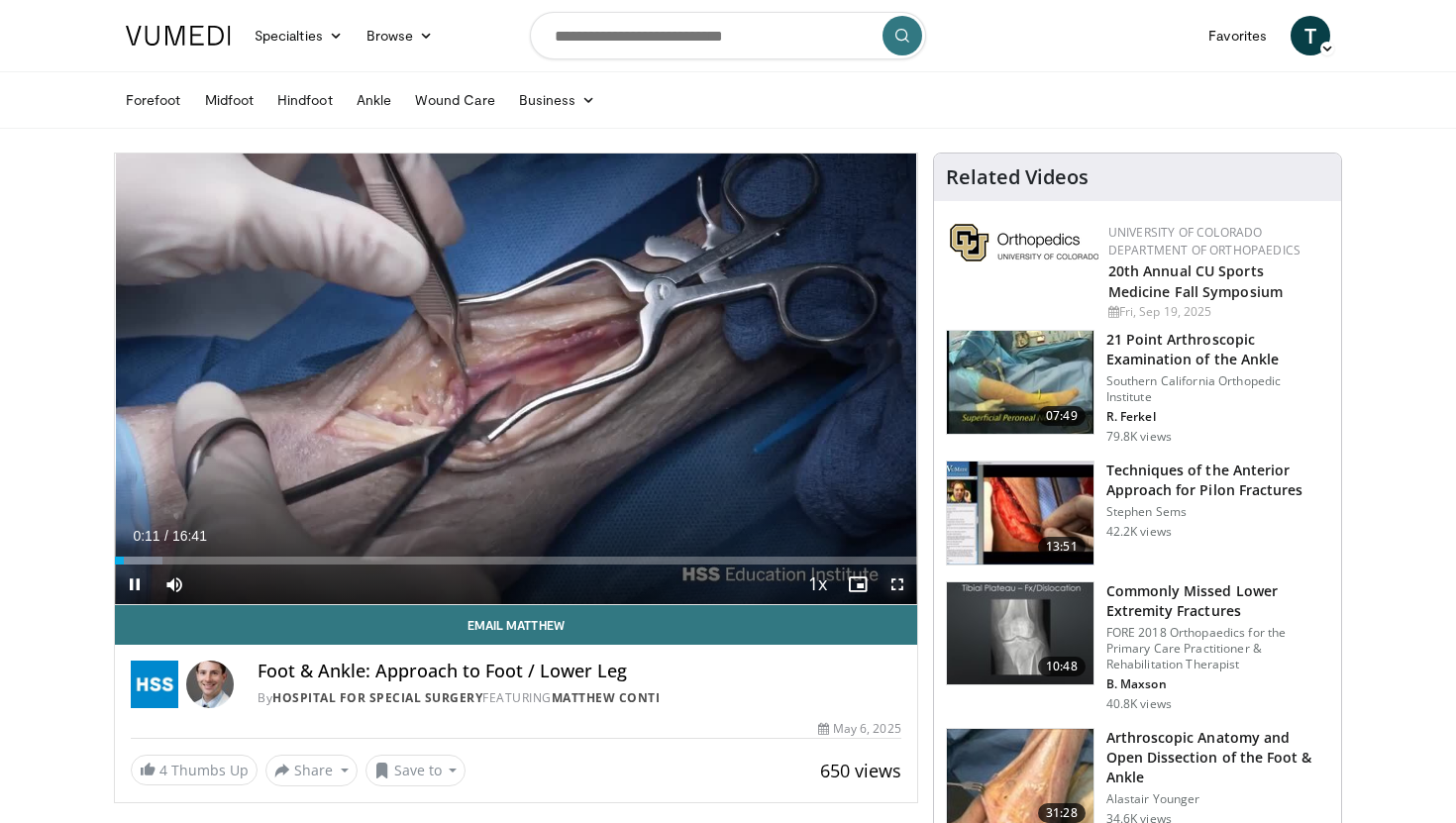 click at bounding box center (897, 584) 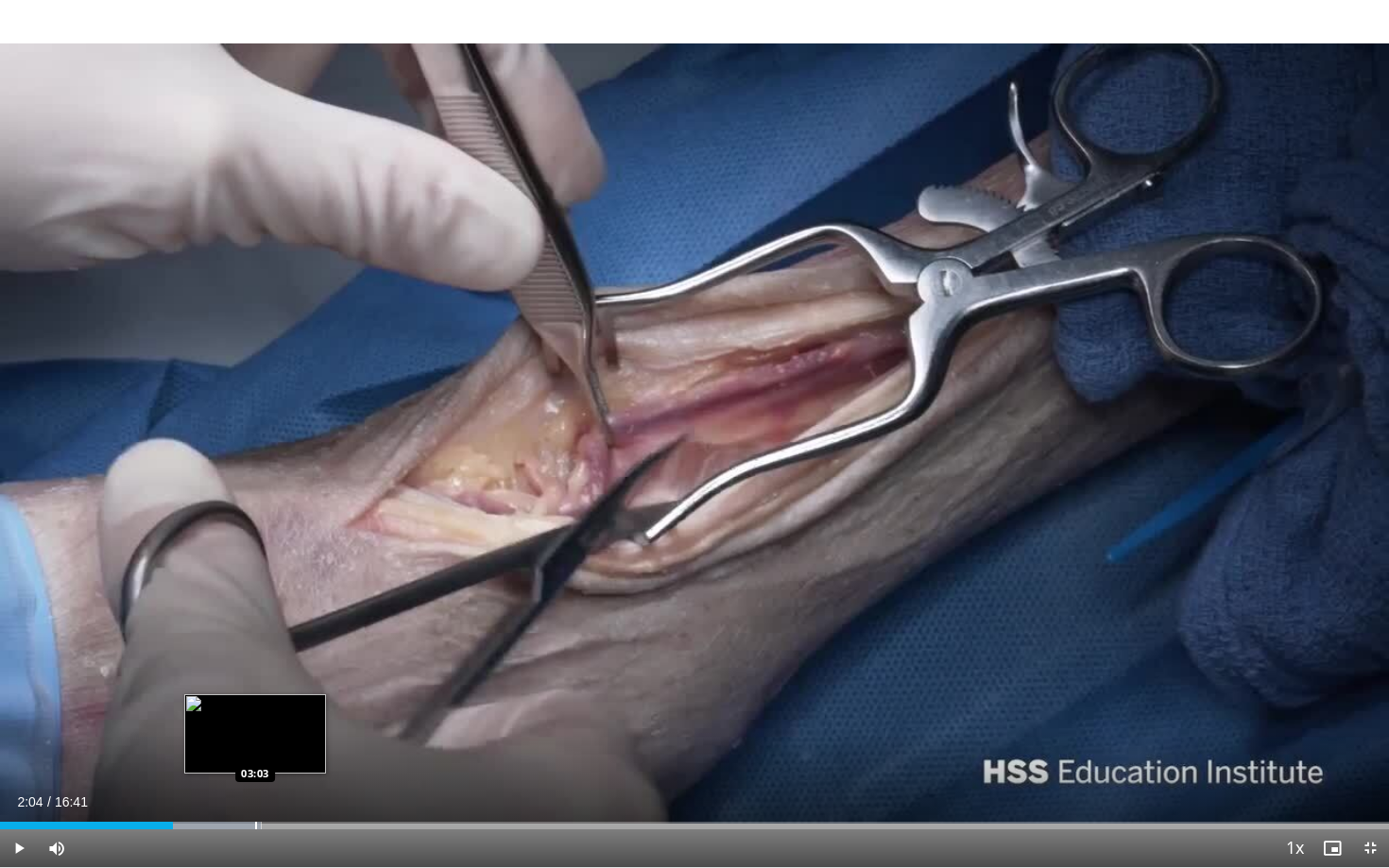 click at bounding box center (256, 825) 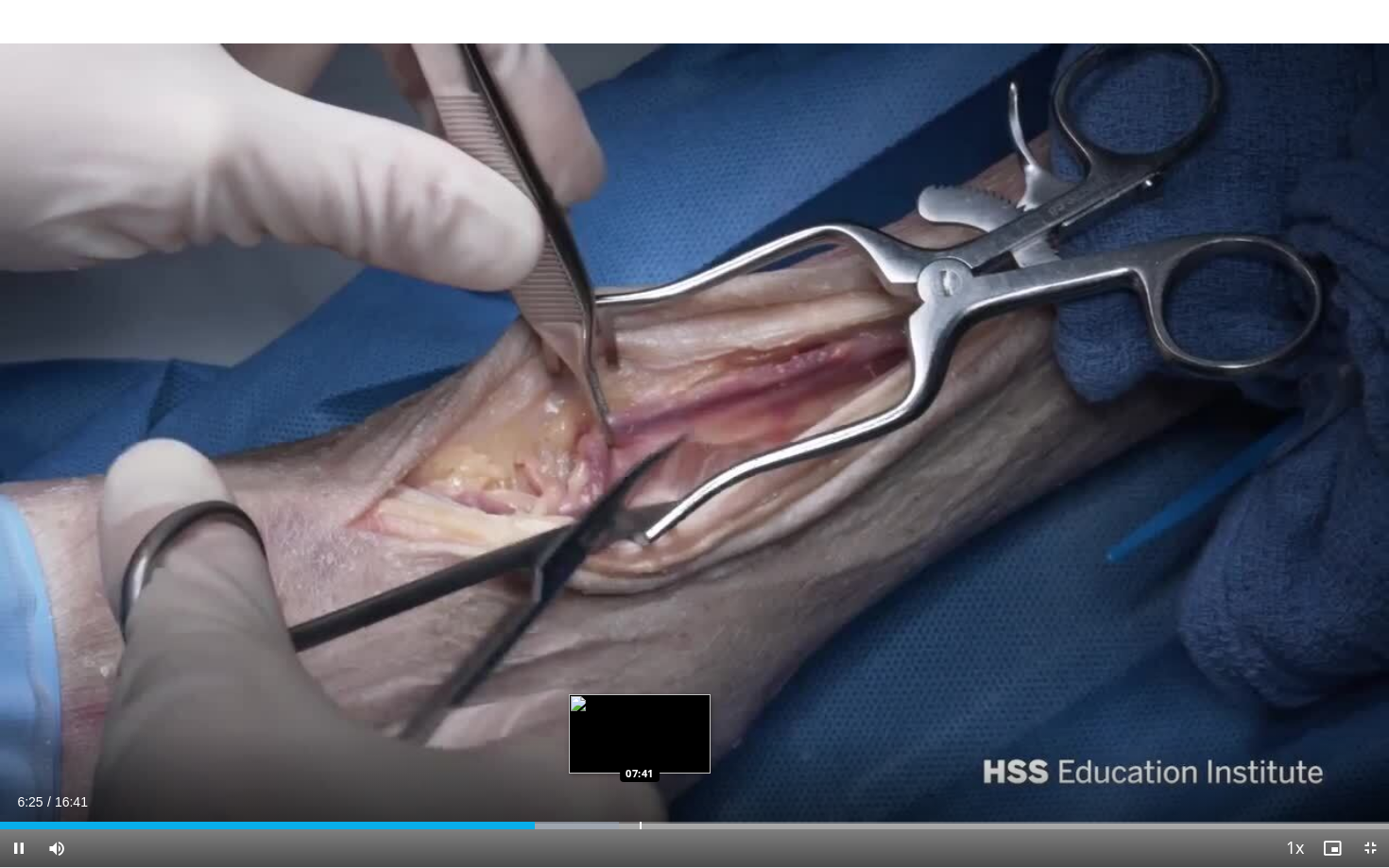 click at bounding box center [641, 825] 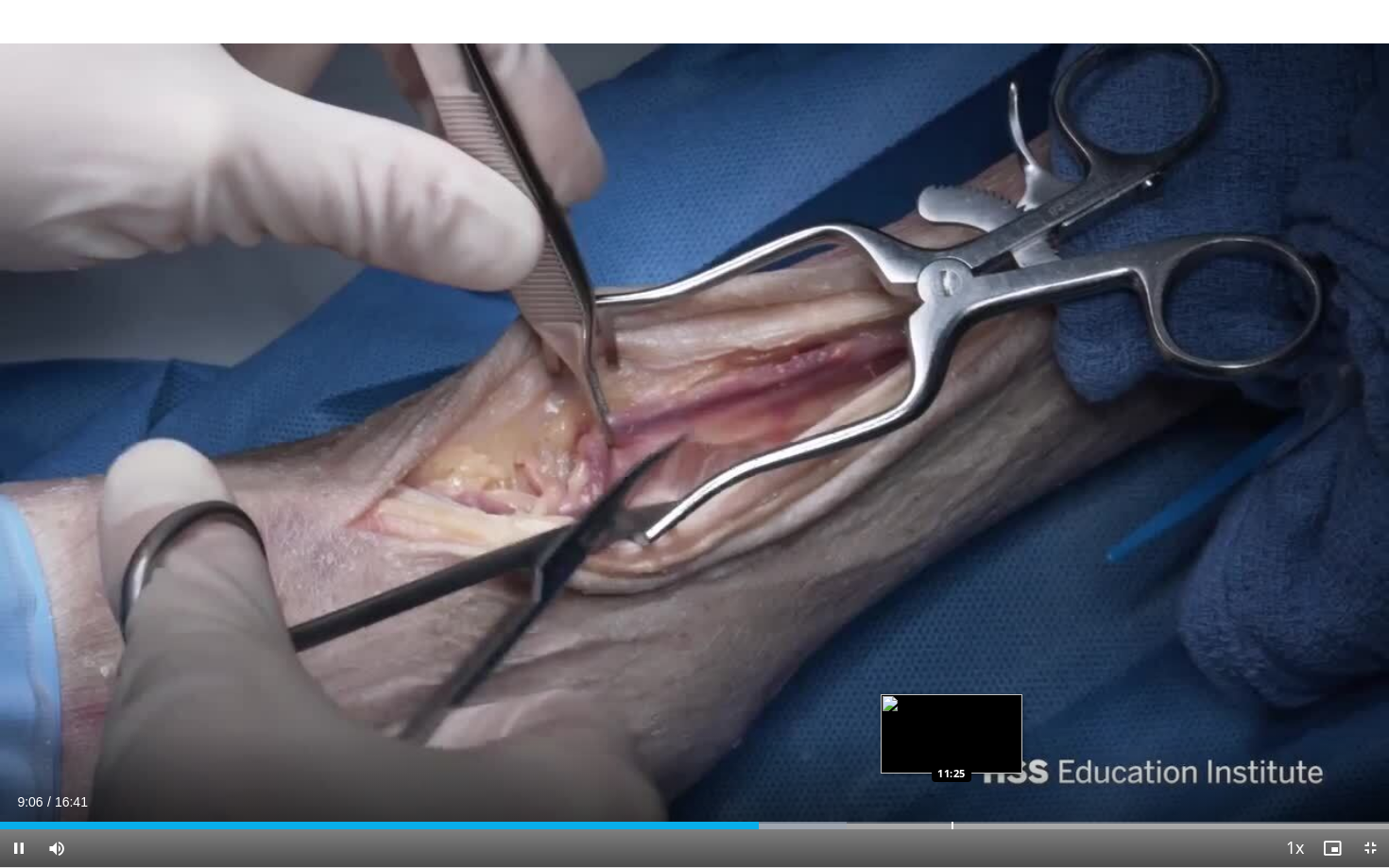 click at bounding box center (952, 825) 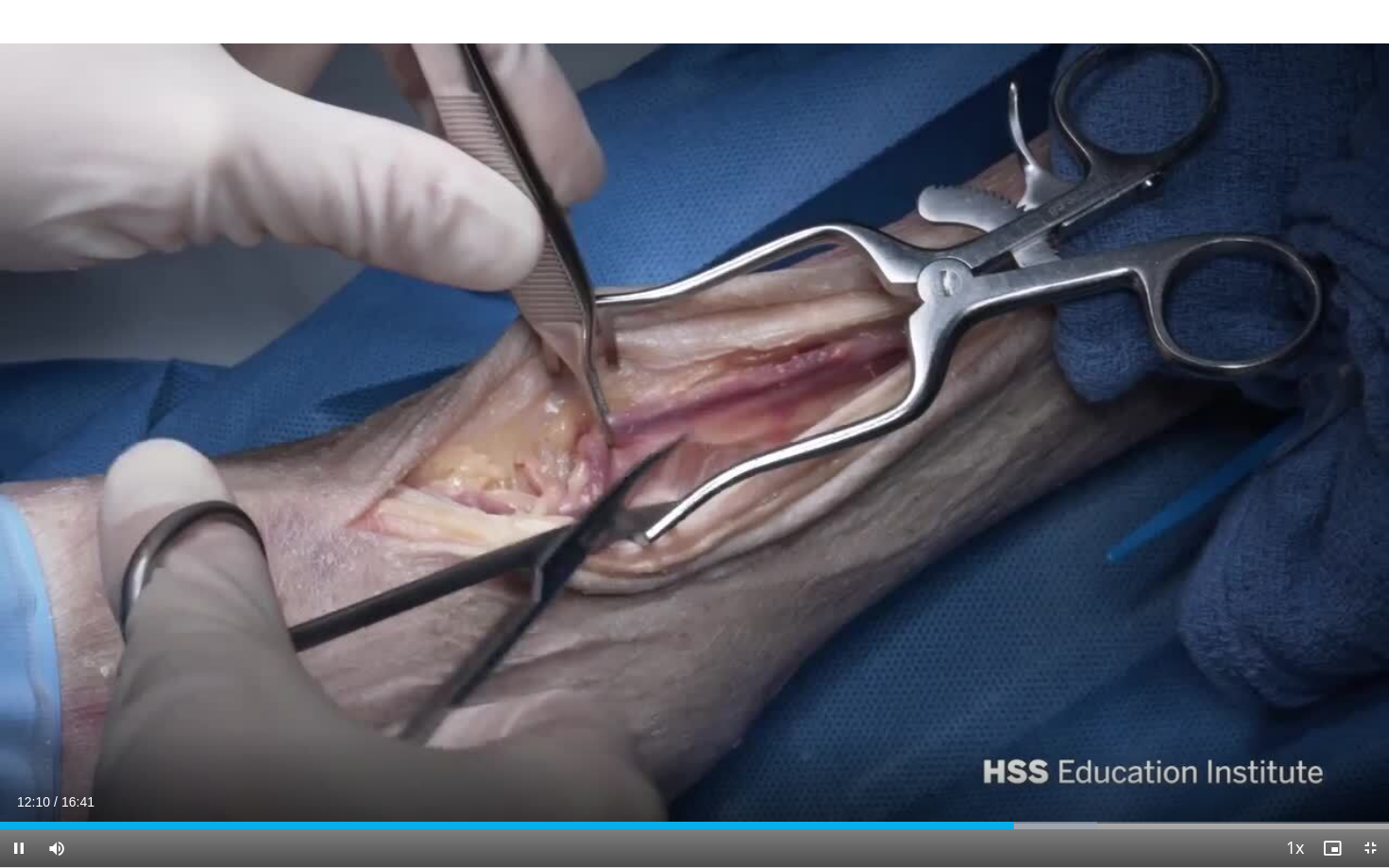 click on "Current Time  12:10 / Duration  16:41 Pause Skip Backward Skip Forward Mute Loaded :  78.97% 12:10 14:19 Stream Type  LIVE Seek to live, currently behind live LIVE   1x Playback Rate 0.5x 0.75x 1x , selected 1.25x 1.5x 1.75x 2x Chapters Chapters Descriptions descriptions off , selected Captions captions settings , opens captions settings dialog captions off , selected Audio Track en (Main) , selected Exit Fullscreen Enable picture-in-picture mode" at bounding box center [694, 848] 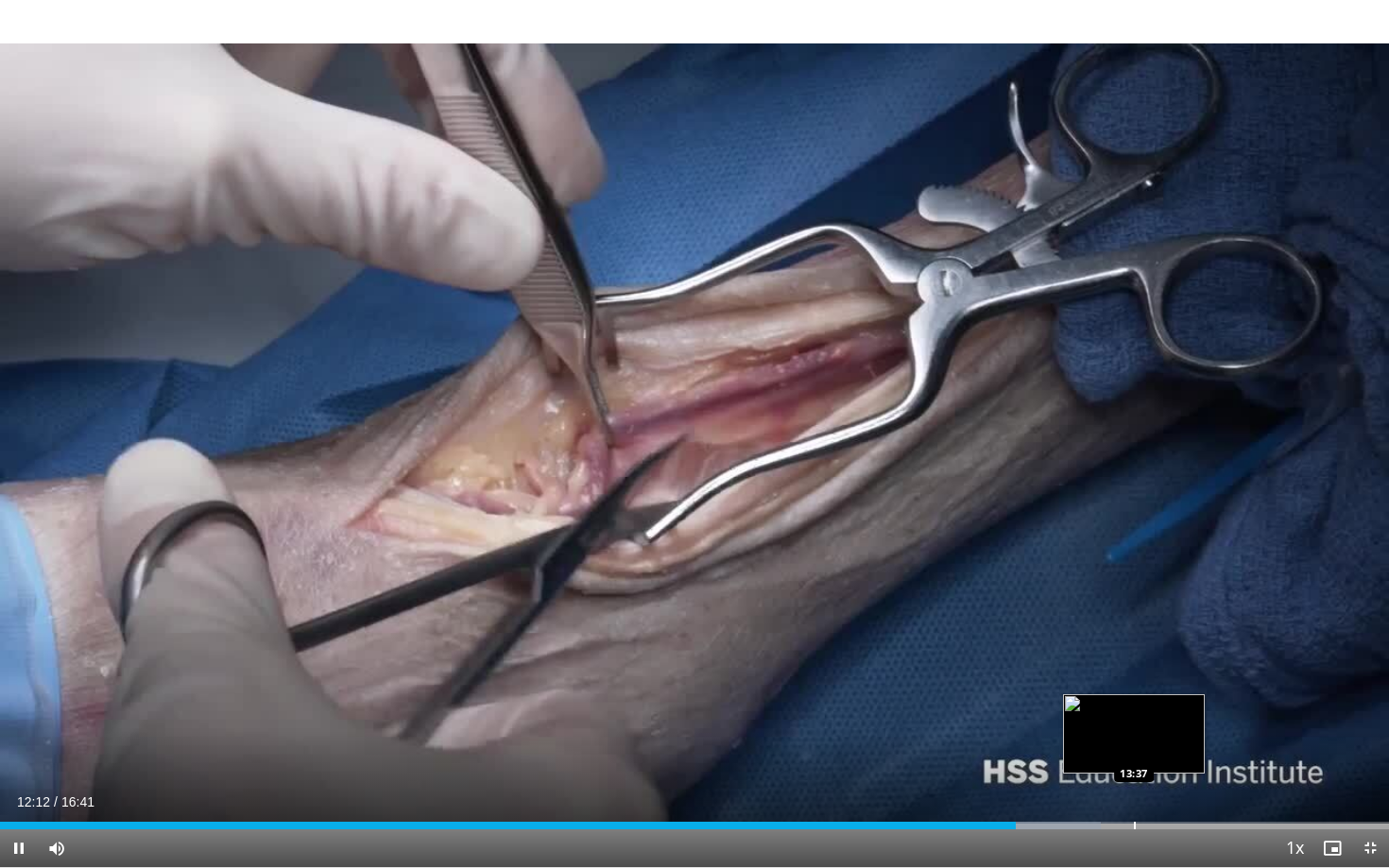 click at bounding box center (1135, 825) 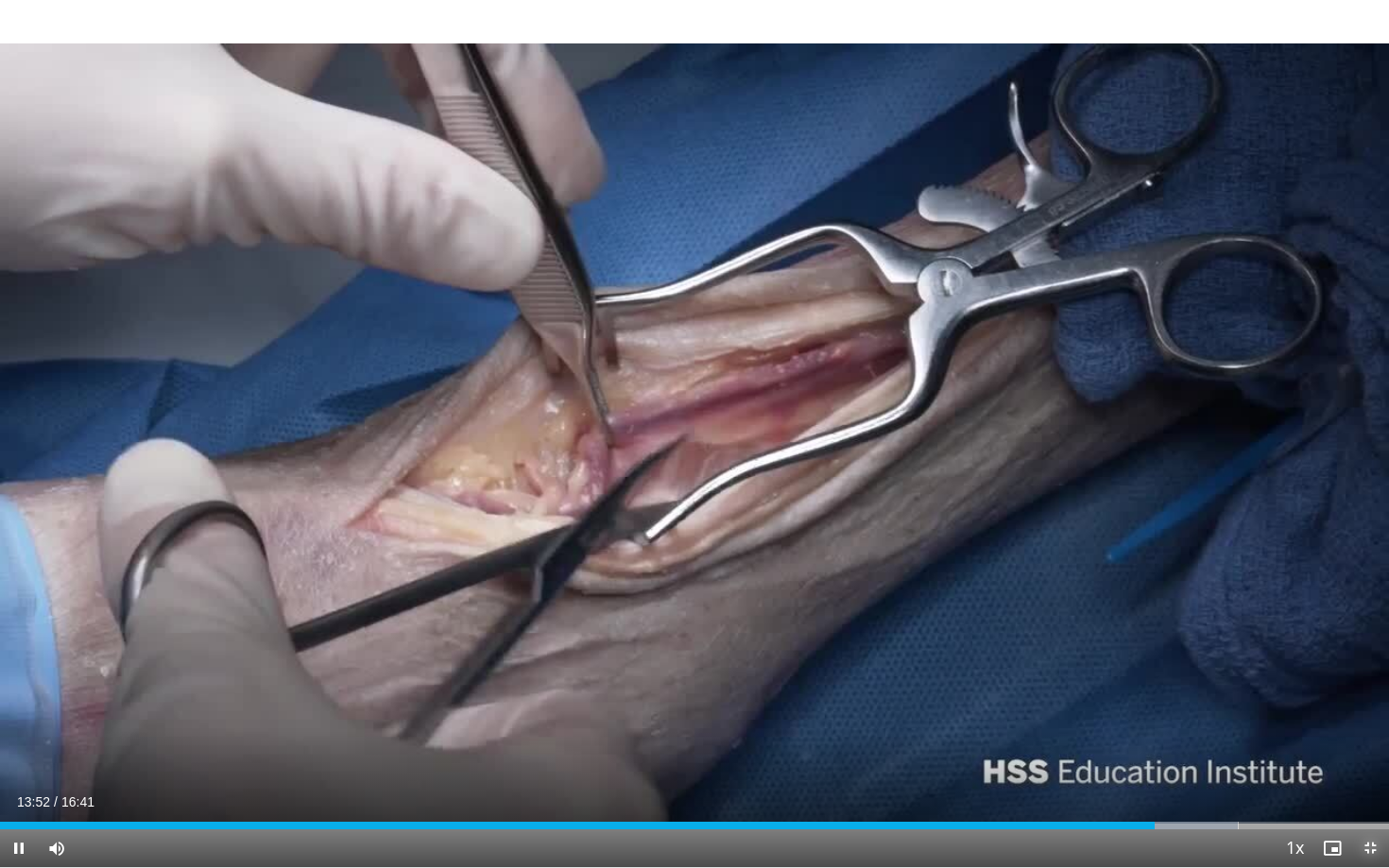 click at bounding box center (1370, 848) 